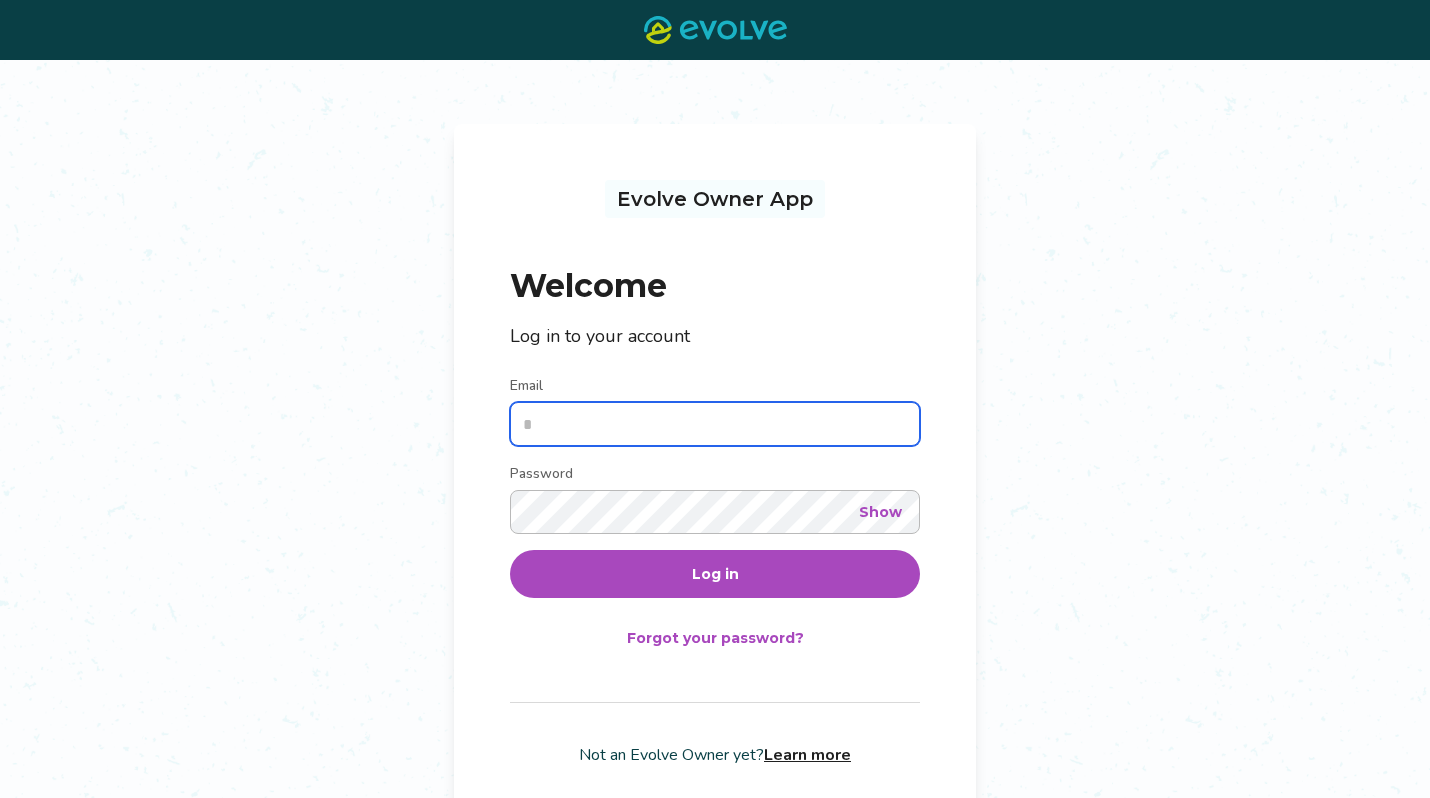 scroll, scrollTop: 0, scrollLeft: 0, axis: both 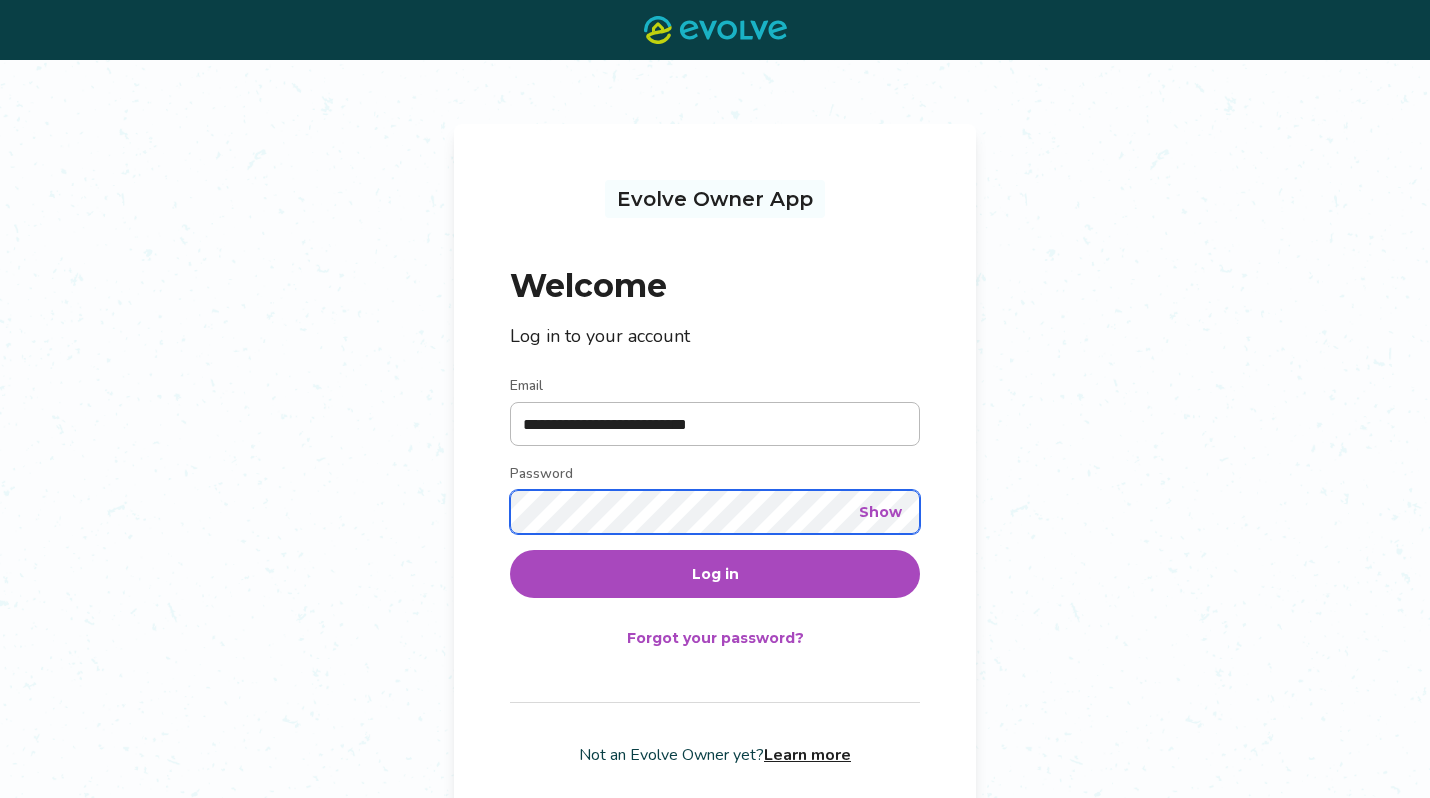 click on "Log in" at bounding box center [715, 574] 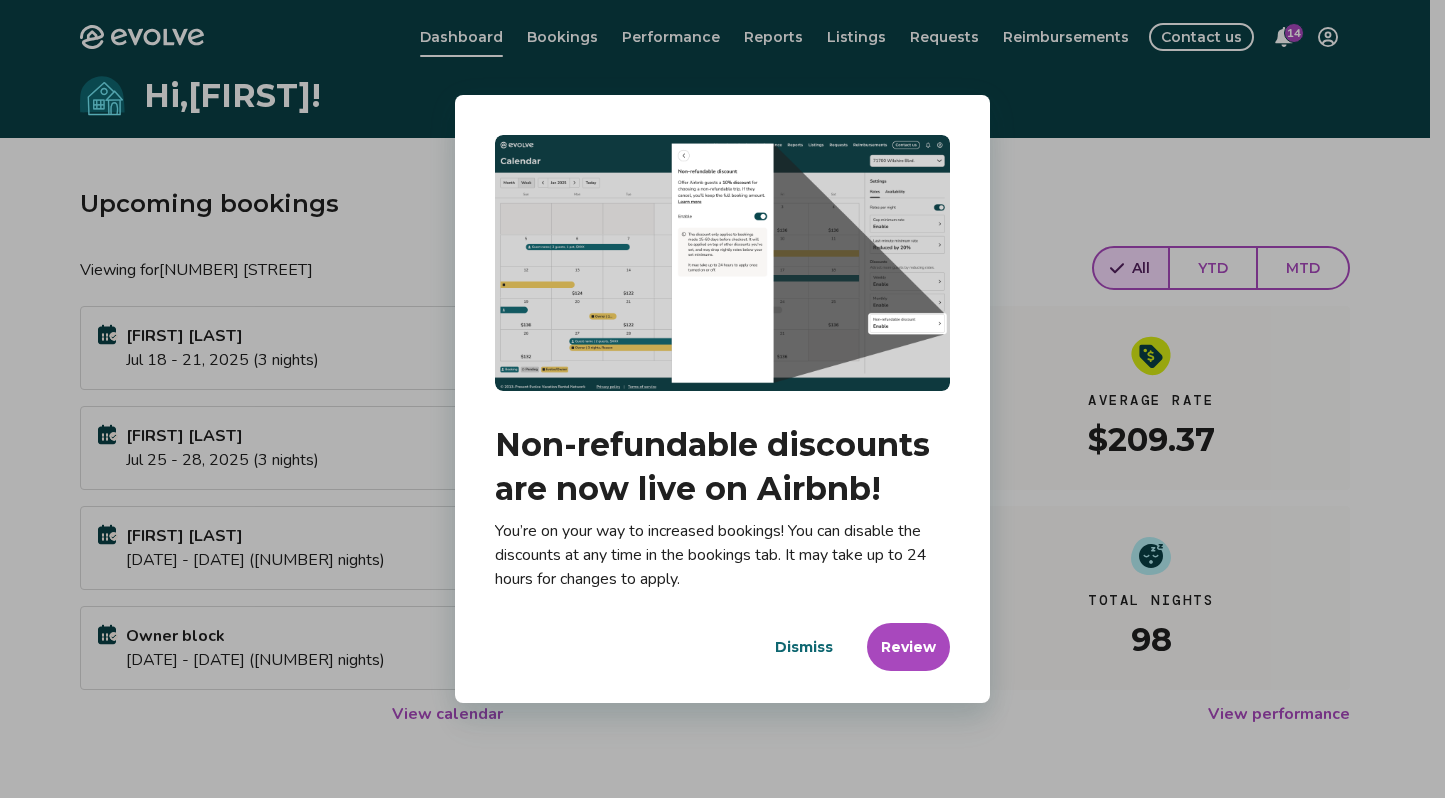 click on "Dismiss" at bounding box center (804, 647) 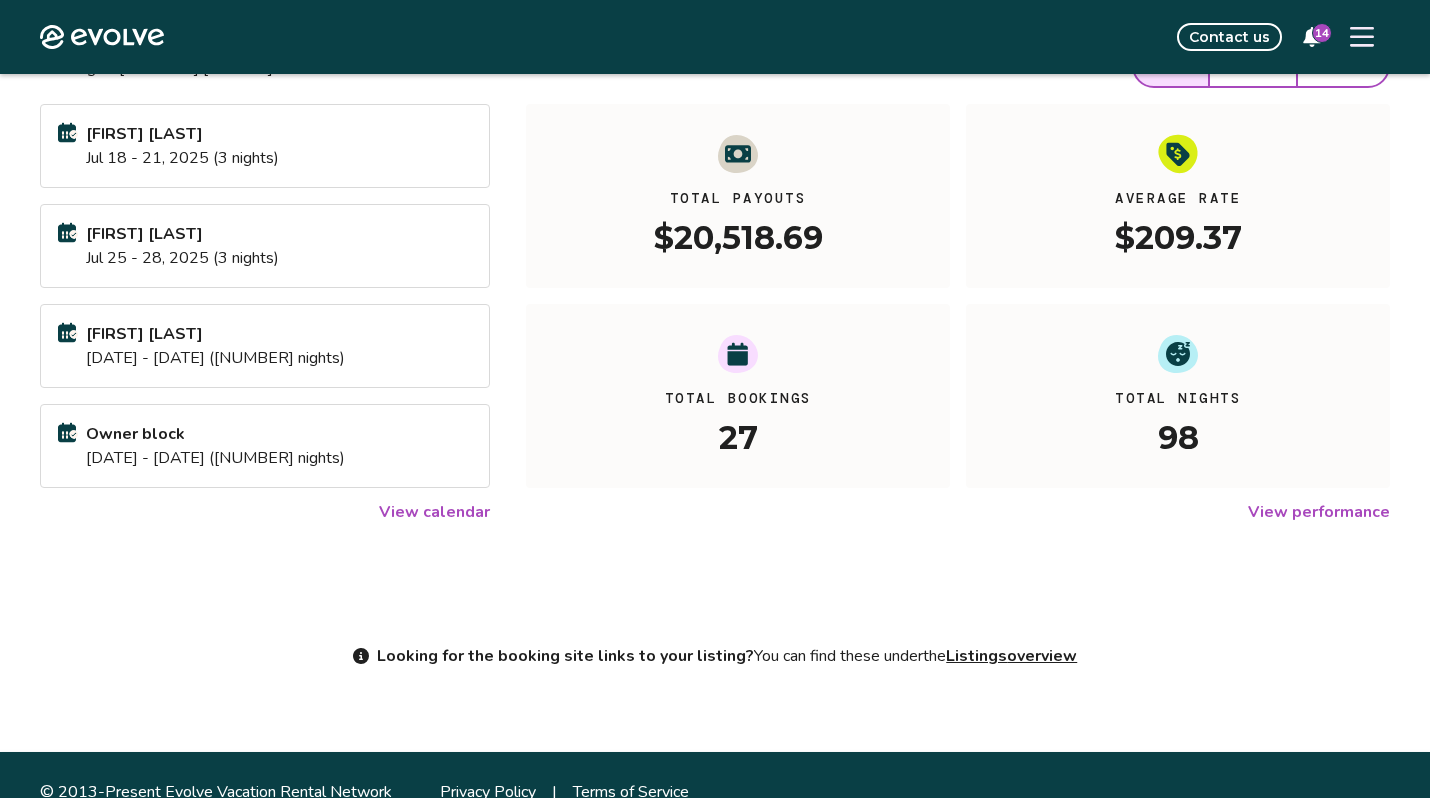 scroll, scrollTop: 236, scrollLeft: 0, axis: vertical 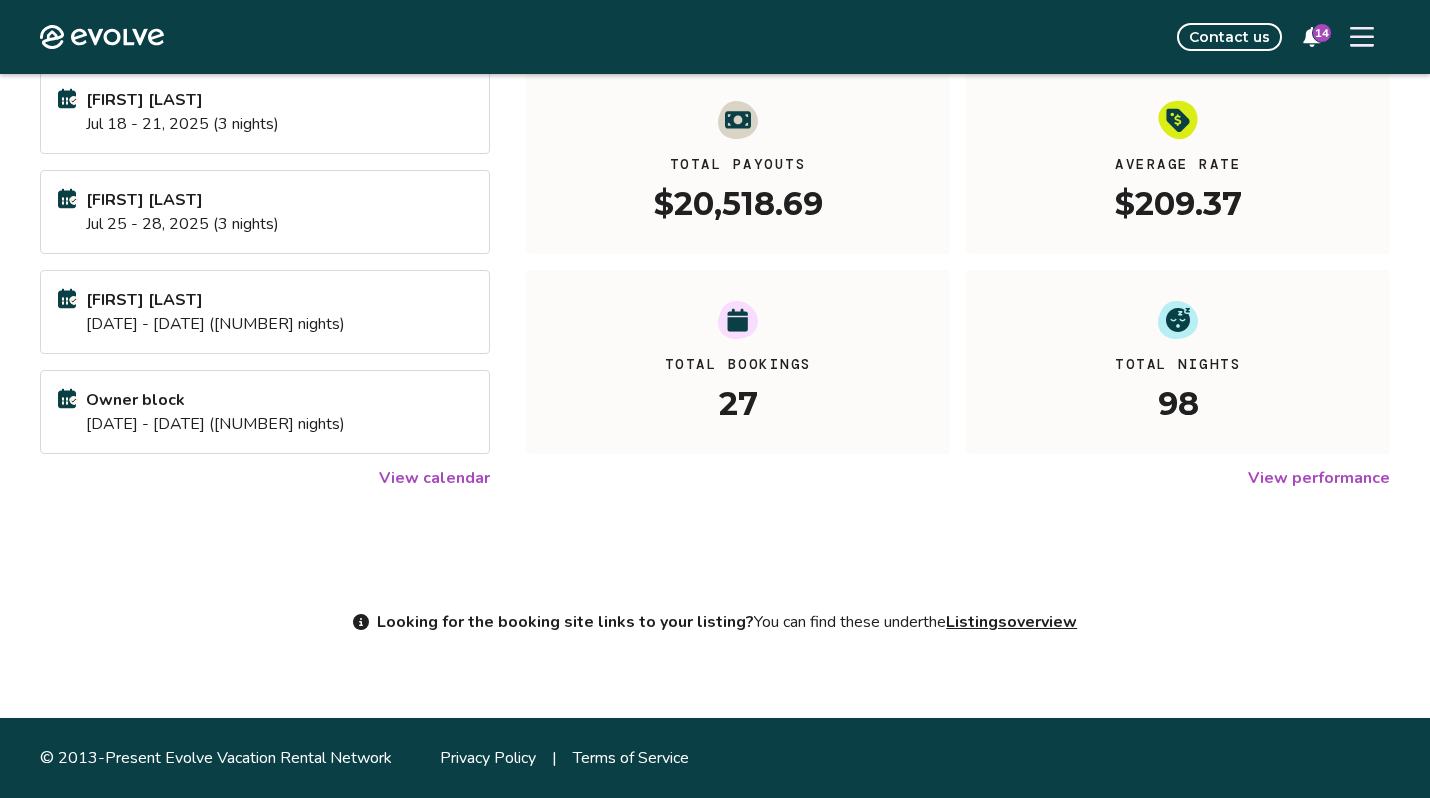 click on "View calendar" at bounding box center [434, 478] 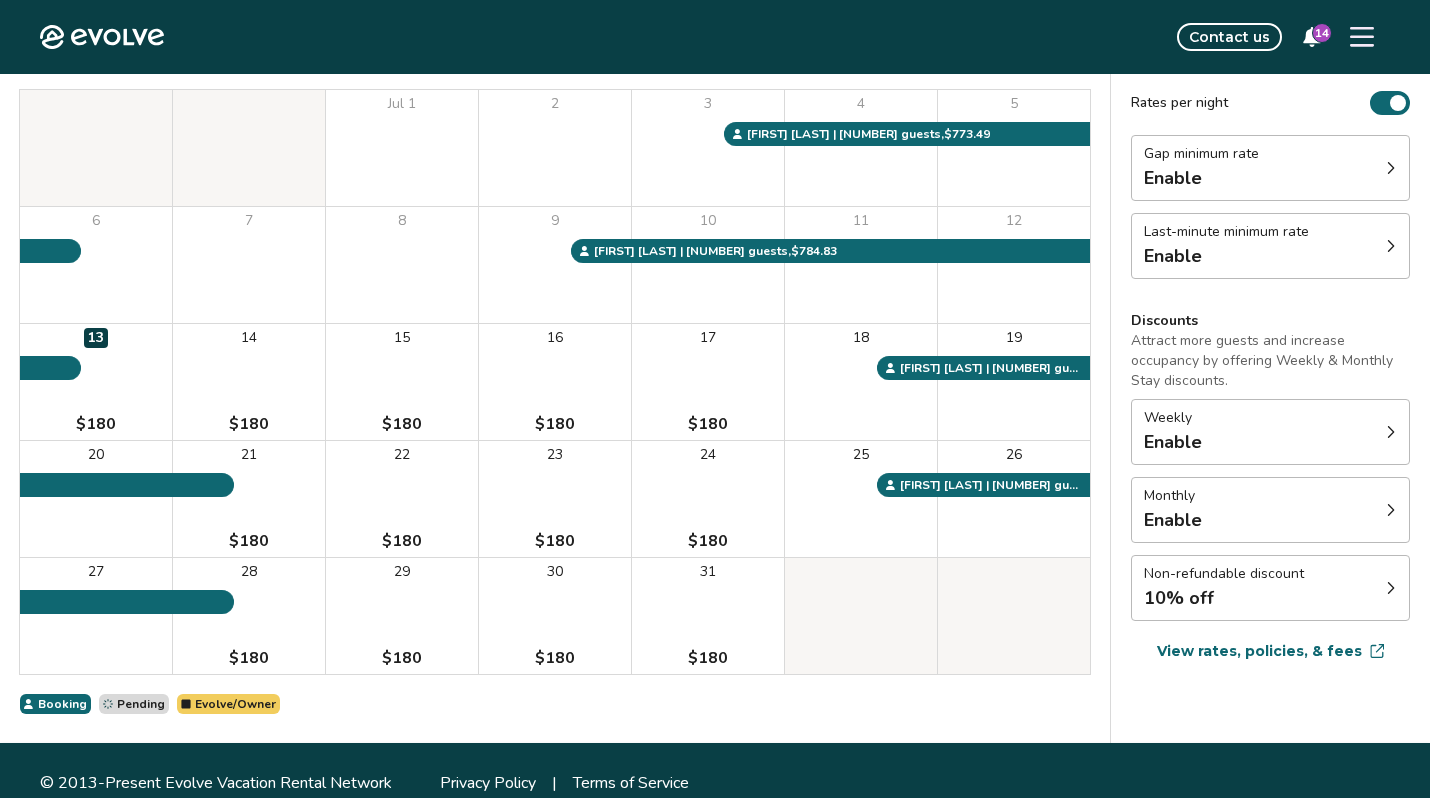 scroll, scrollTop: 0, scrollLeft: 0, axis: both 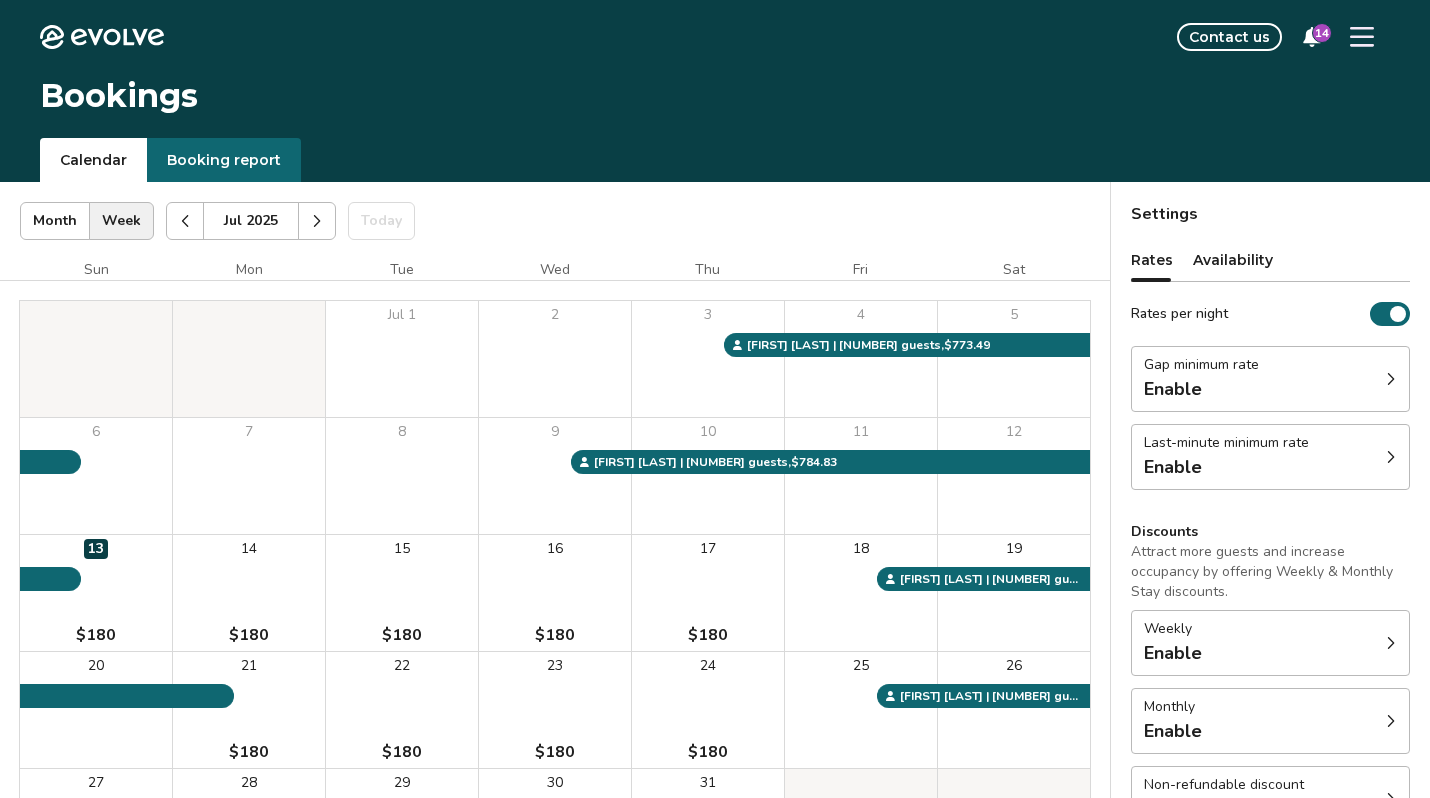 click on "Booking report" at bounding box center (224, 160) 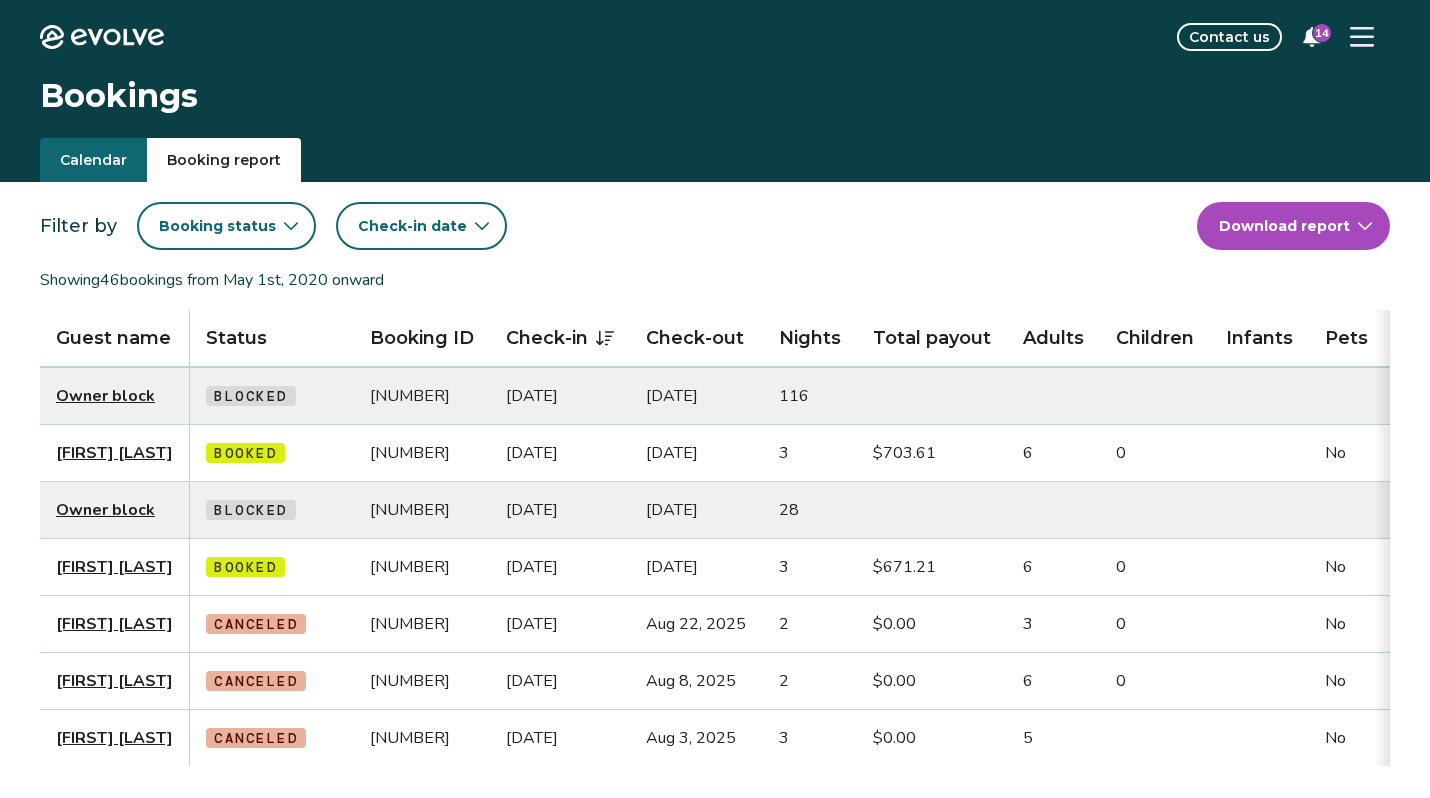 click 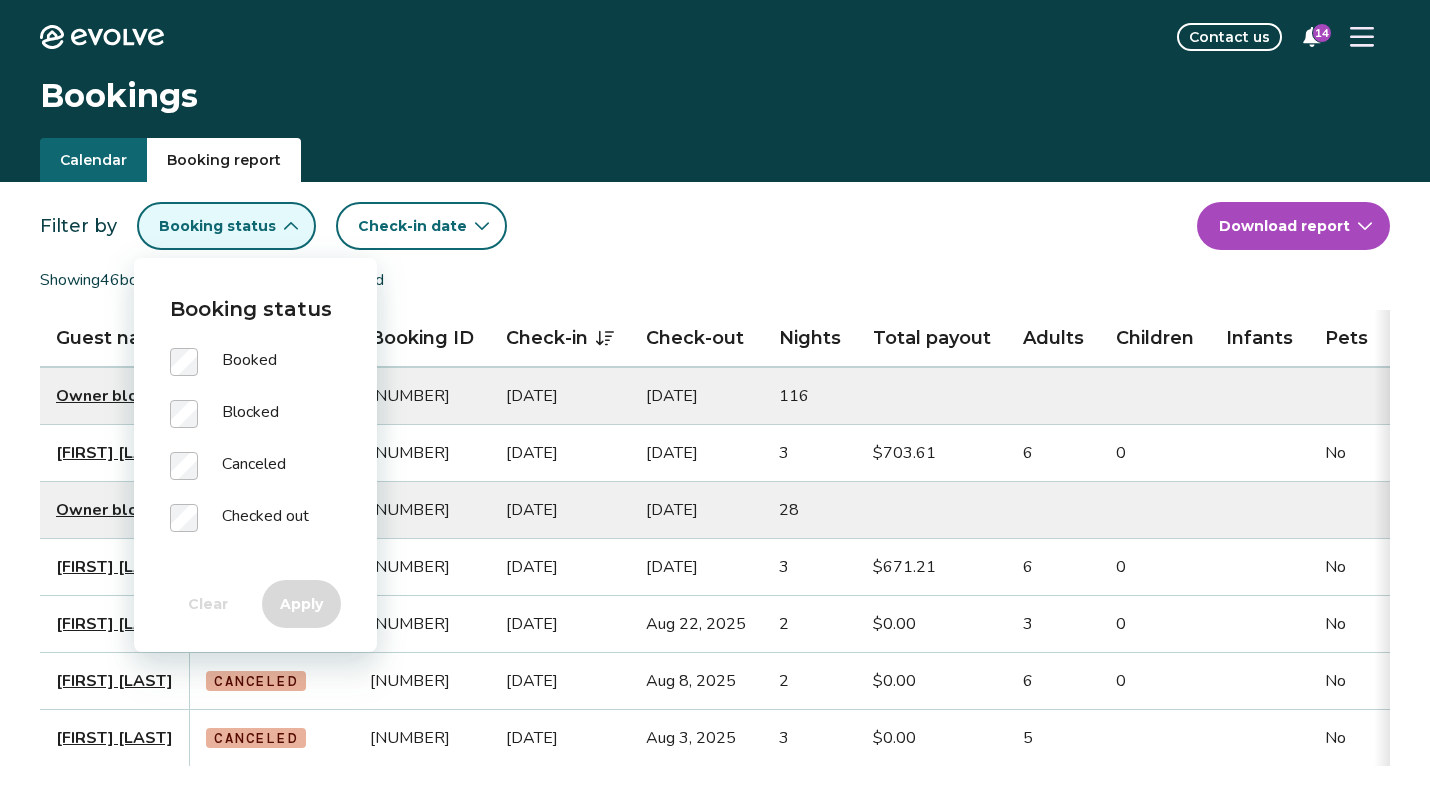 click on "Booked" at bounding box center [249, 362] 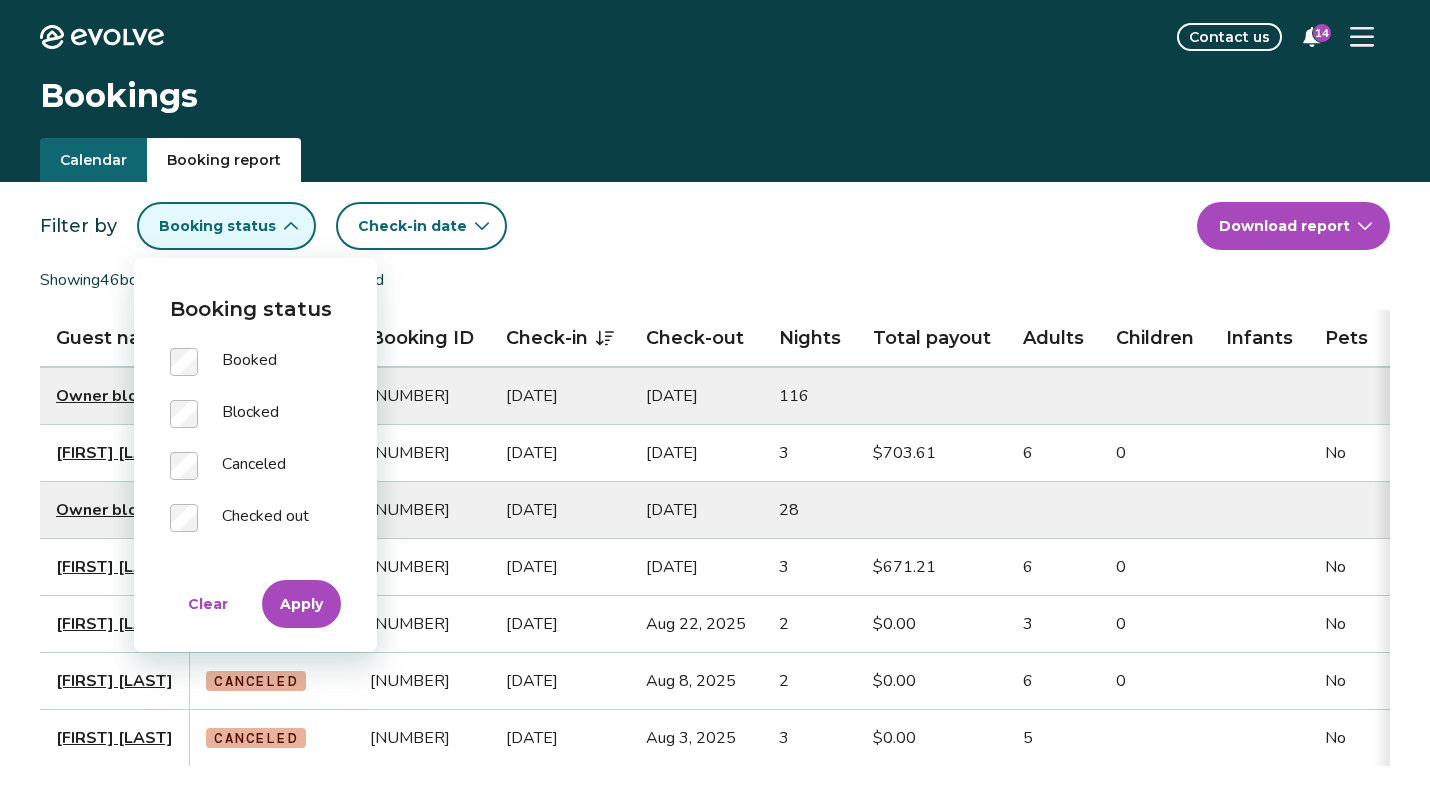 click on "Filter by Booking status Check-in date" at bounding box center [618, 226] 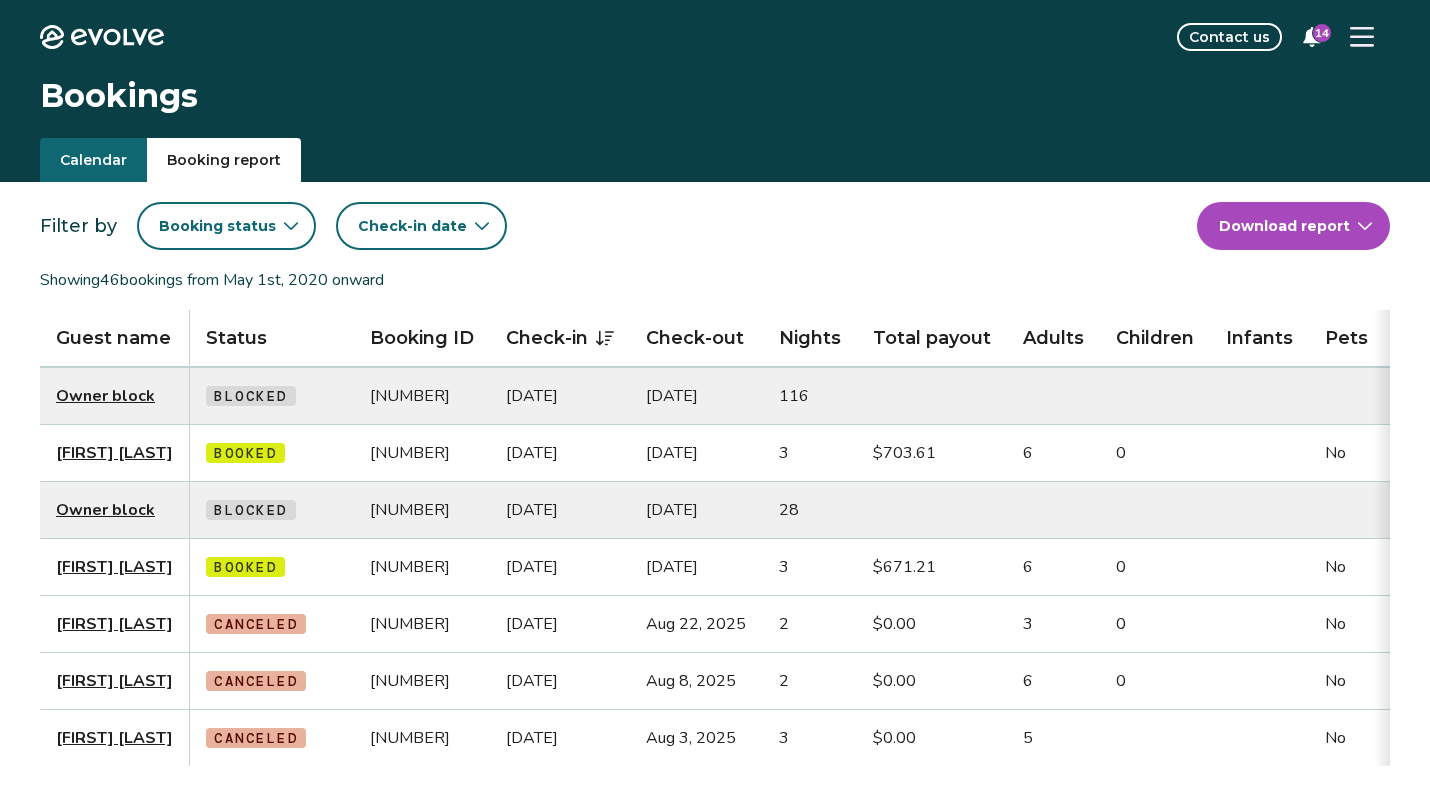 click 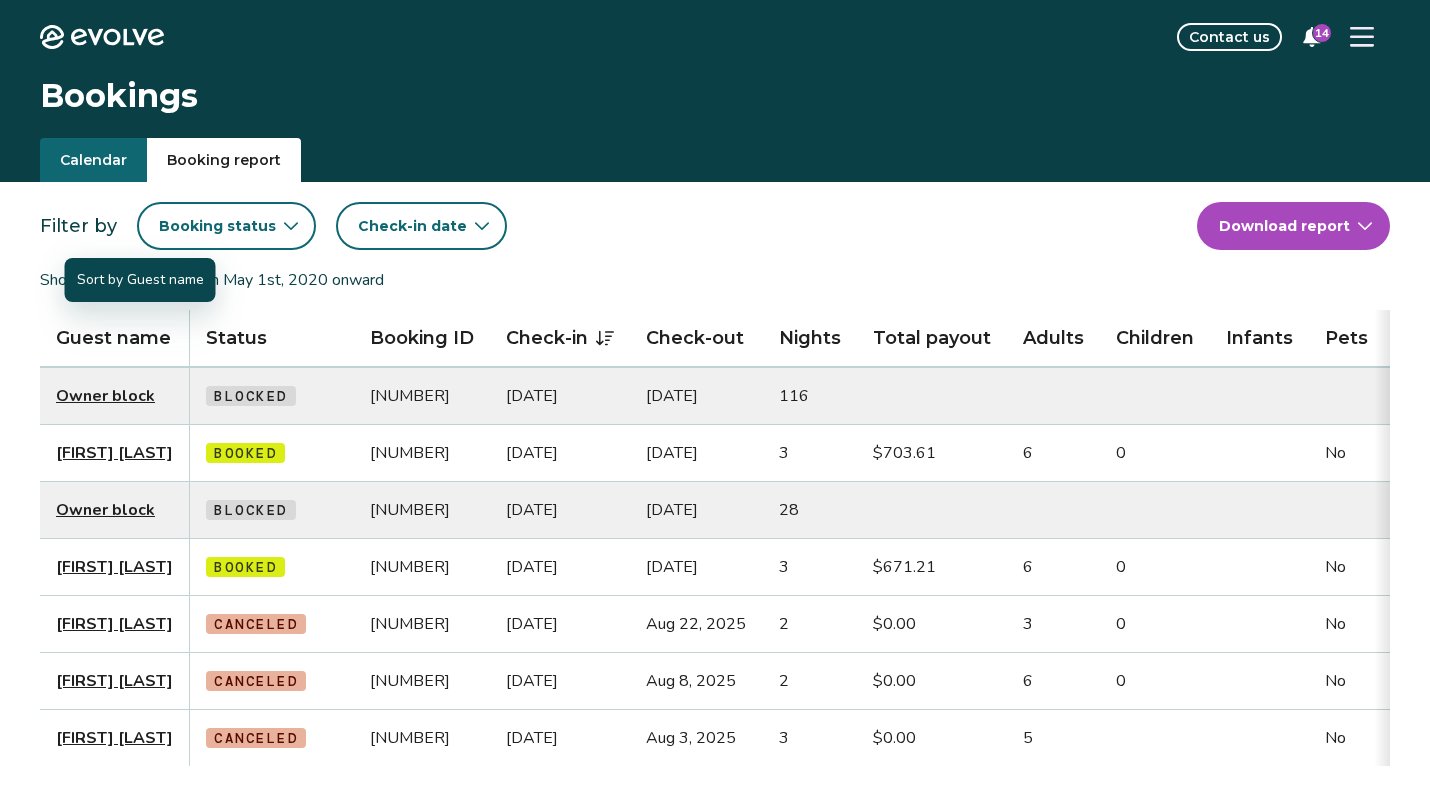 click on "Guest name" at bounding box center (115, 339) 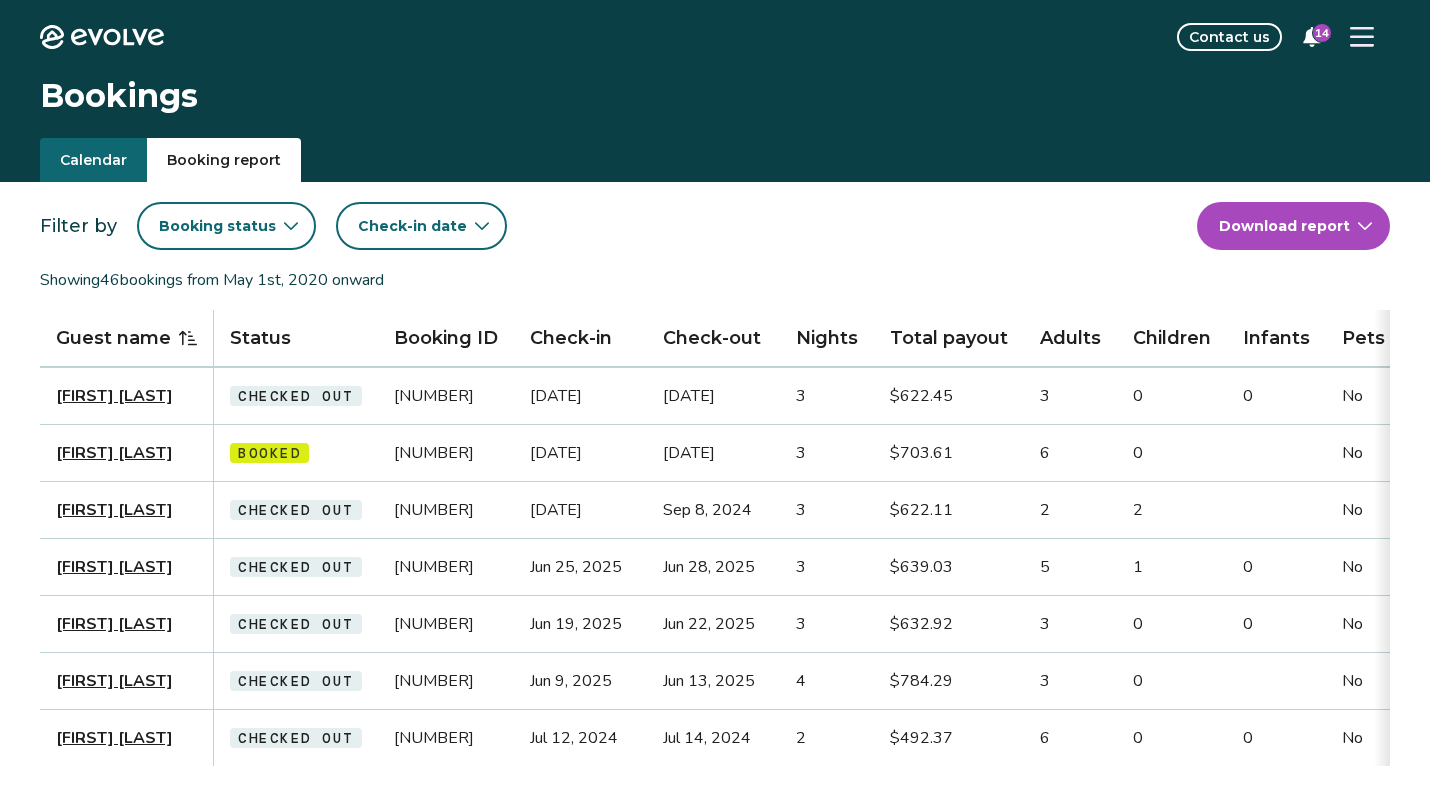 click 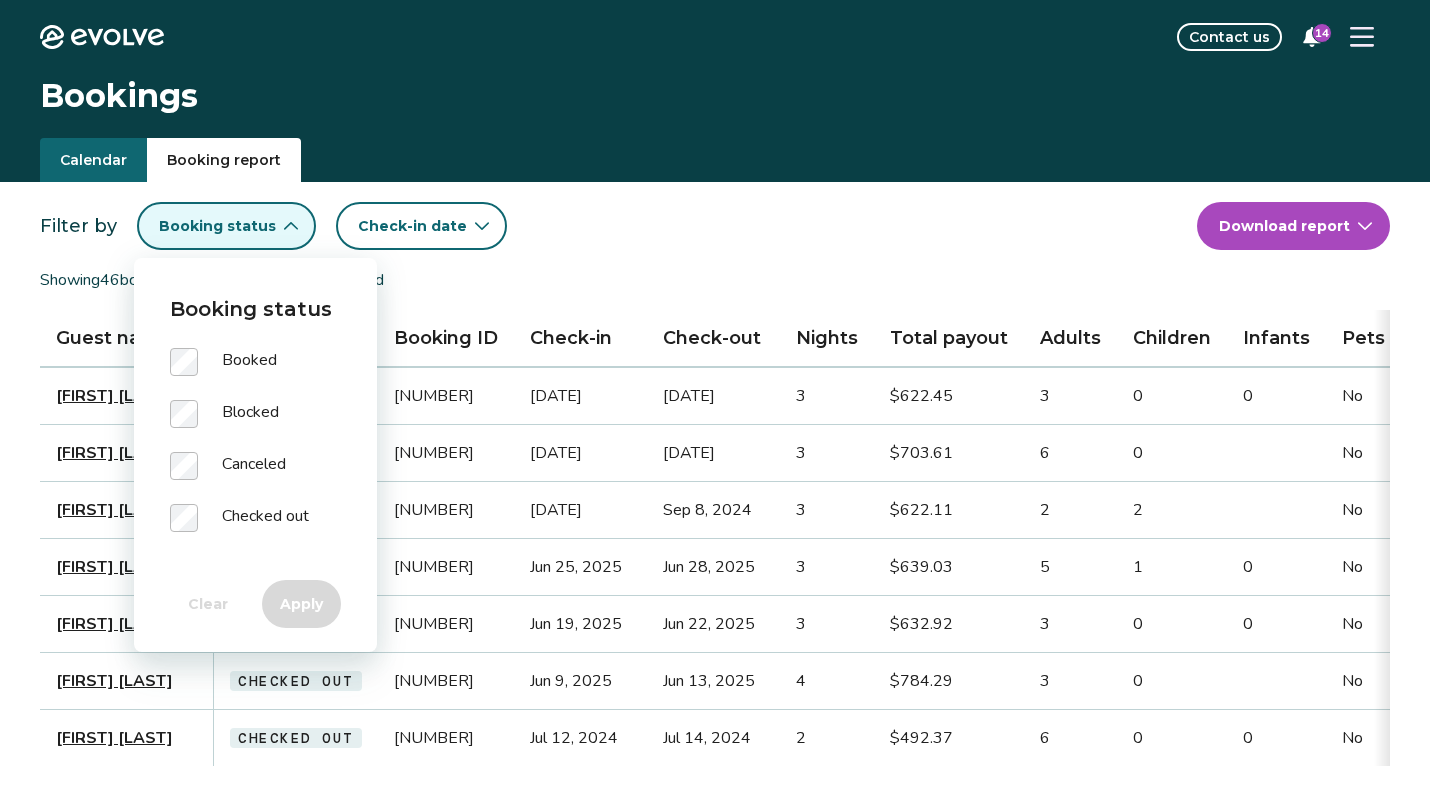 click on "Booked" at bounding box center (255, 374) 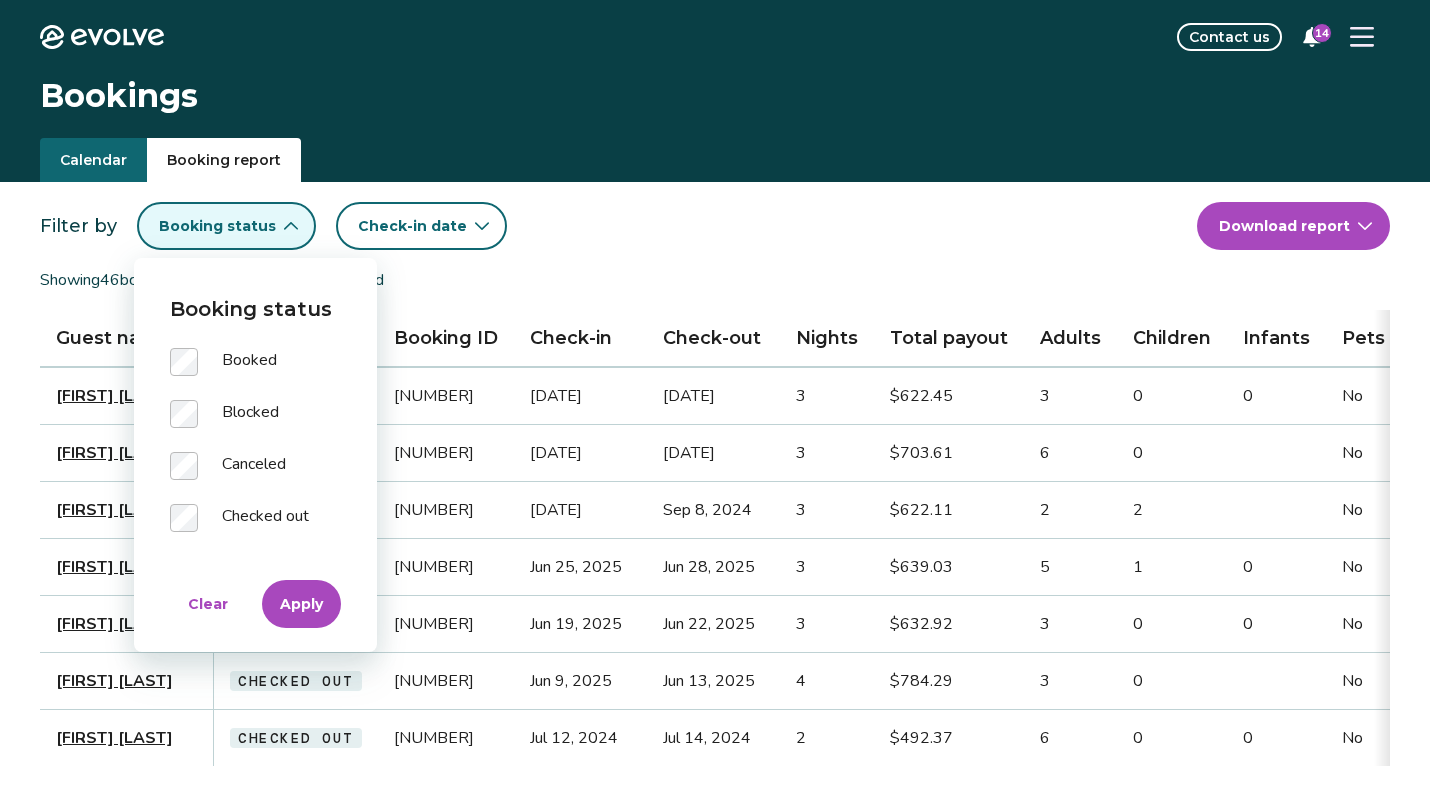 click on "Apply" at bounding box center [301, 604] 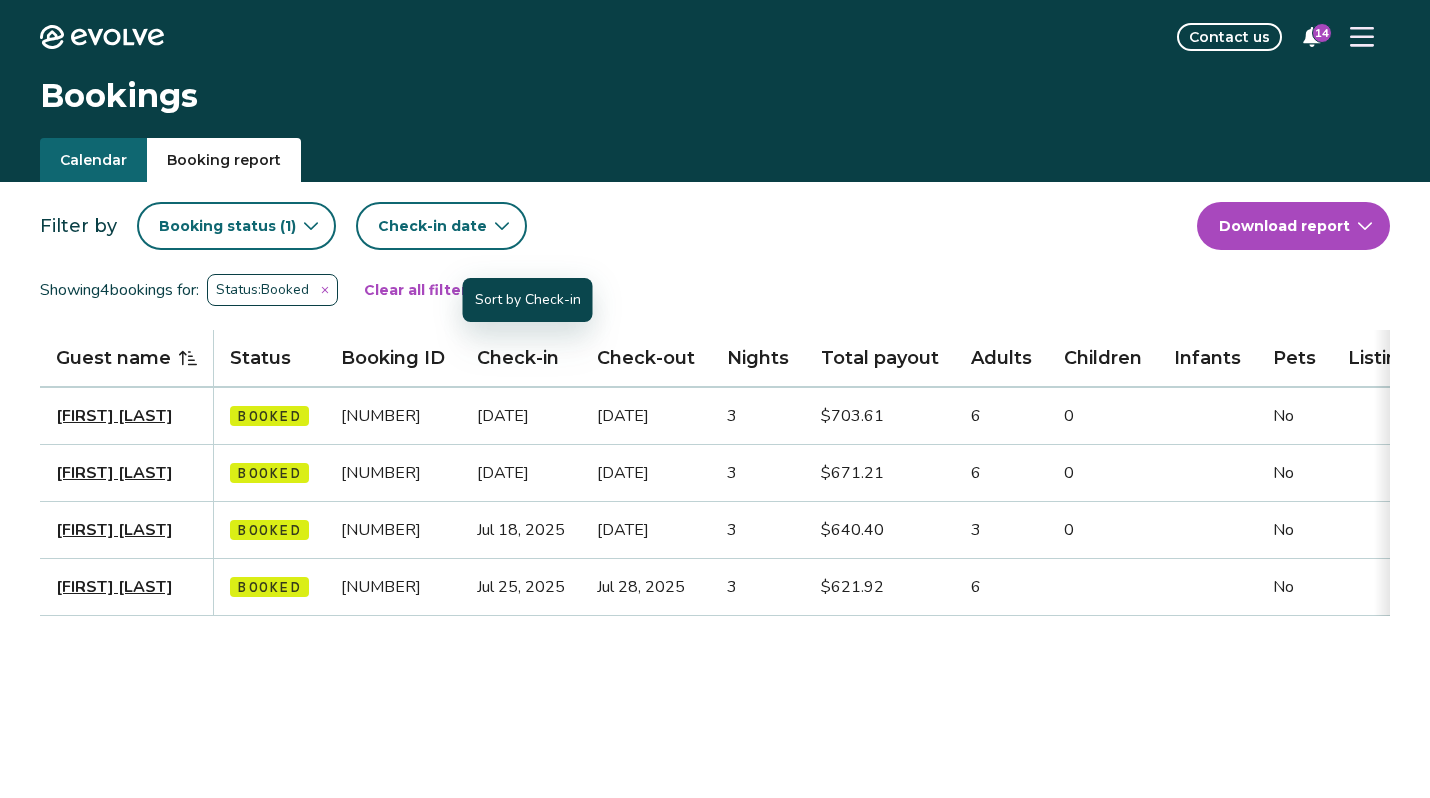 click on "Check-in" at bounding box center [521, 358] 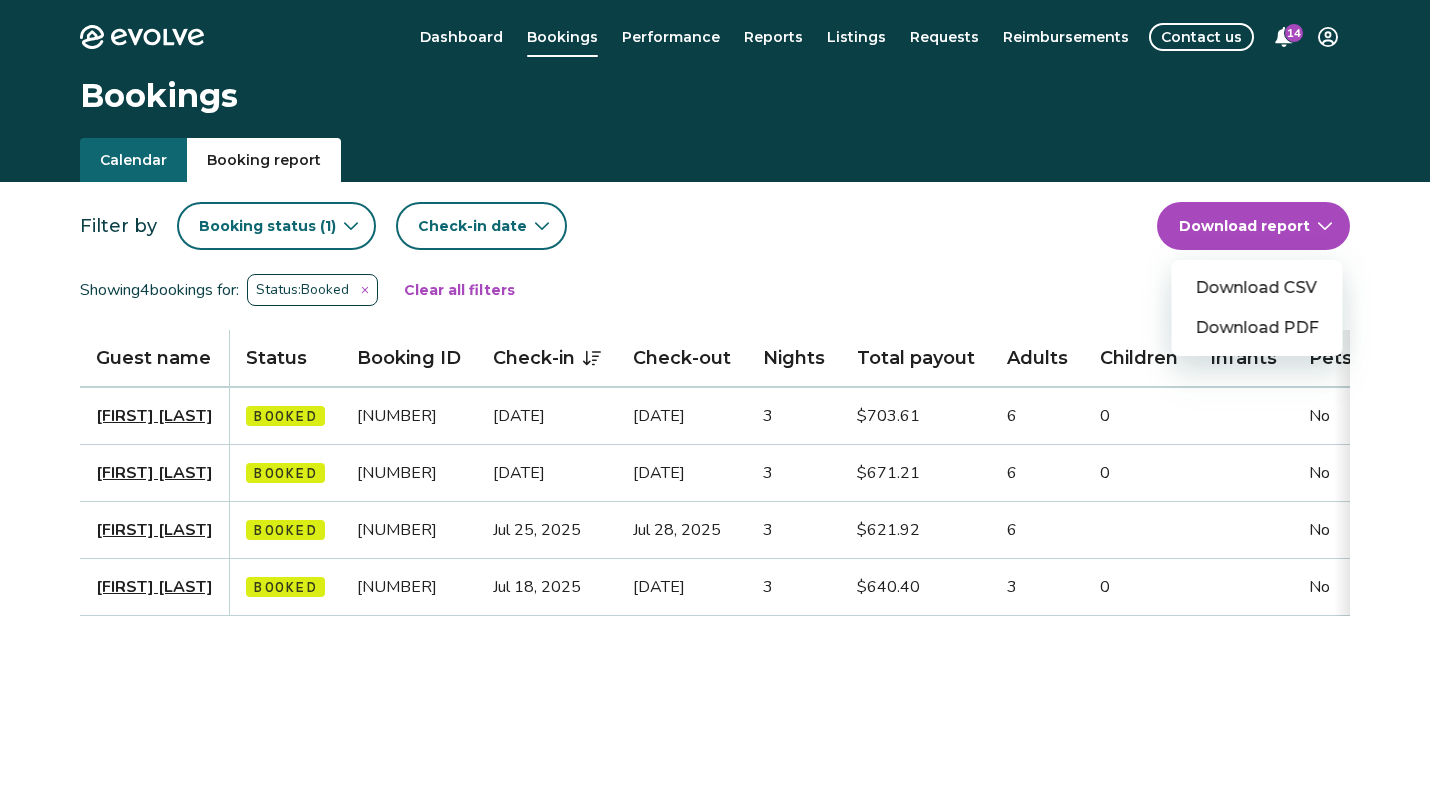 click on "Evolve Dashboard Bookings Performance Reports Listings Requests Reimbursements Contact us 14 Bookings Calendar Booking report Filter by Booking status ( 1 ) Check-in date Download   report Download CSV Download PDF Showing  4  bookings   for: Status:  Booked Clear all filters Guest name Status Booking ID Check-in Check-out Nights Total payout Adults Children Infants Pets Listing Guest email Guest phone Date booked Booking site Adam Burris Booked 14477684 Oct 23, 2025 Oct 26, 2025 3 $703.61 6 0 No atburris@gmail.com (843) 801-5107 Apr 11, 2025 VRBO Jeremy Taylor Booked 14826109 Aug 20, 2025 Aug 23, 2025 3 $671.21 6 0 No jtaylo.228444@guest.booking.com (814) 553-4221 Jul 3, 2025 Booking.com MARY HULS Booked 14855093 Jul 25, 2025 Jul 28, 2025 3 $621.92 6 No mhuls6377@gmail.com (518) 423-6377 Jul 10, 2025 Marriott Laura Persson Booked 14608558 Jul 18, 2025 Jul 21, 2025 3 $640.40 3 0 No perssonlaura@hotmail.com (281) 236-6507 May 13, 2025 VRBO © 2013-Present Evolve Vacation Rental Network Privacy Policy |" at bounding box center [722, 517] 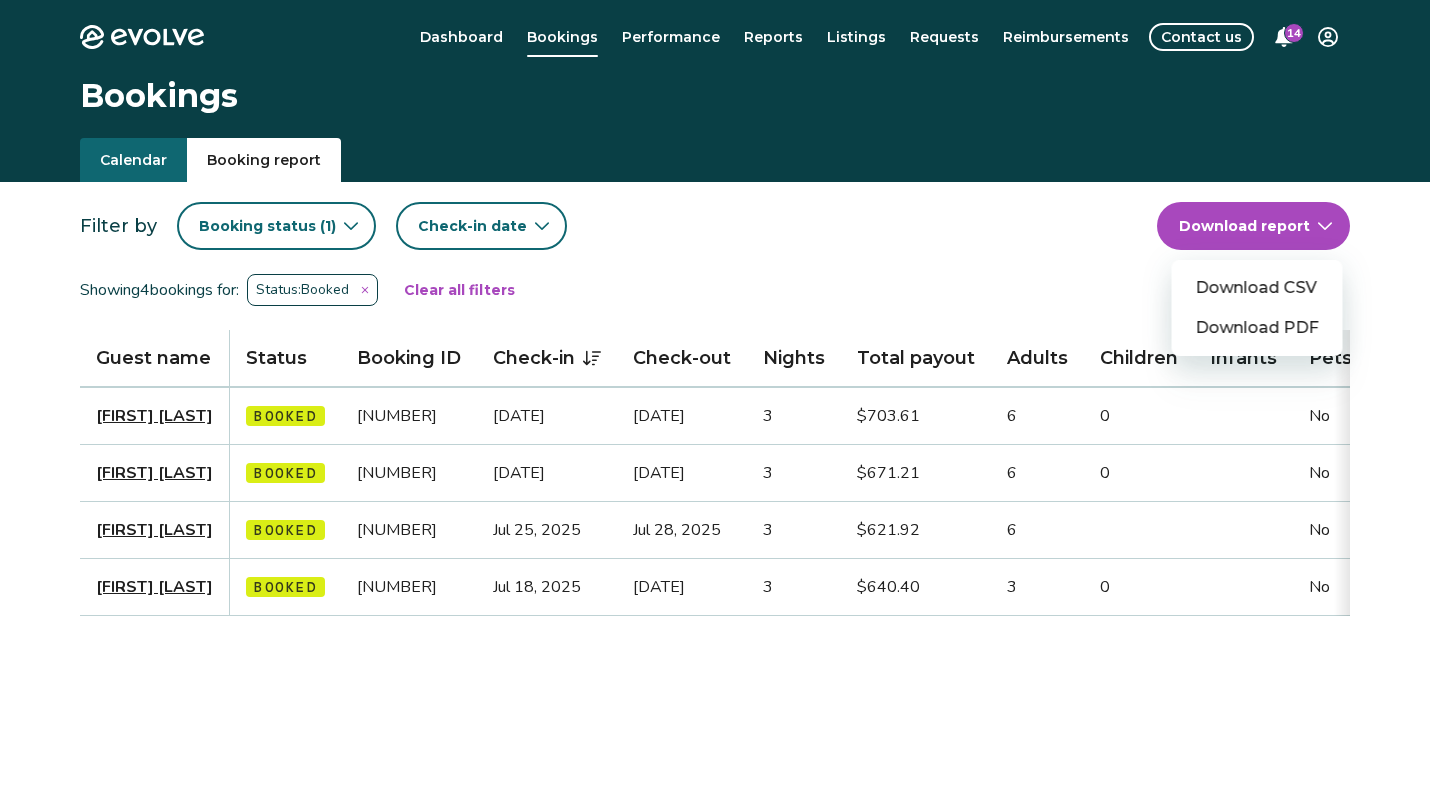 click on "Download PDF" at bounding box center (1257, 328) 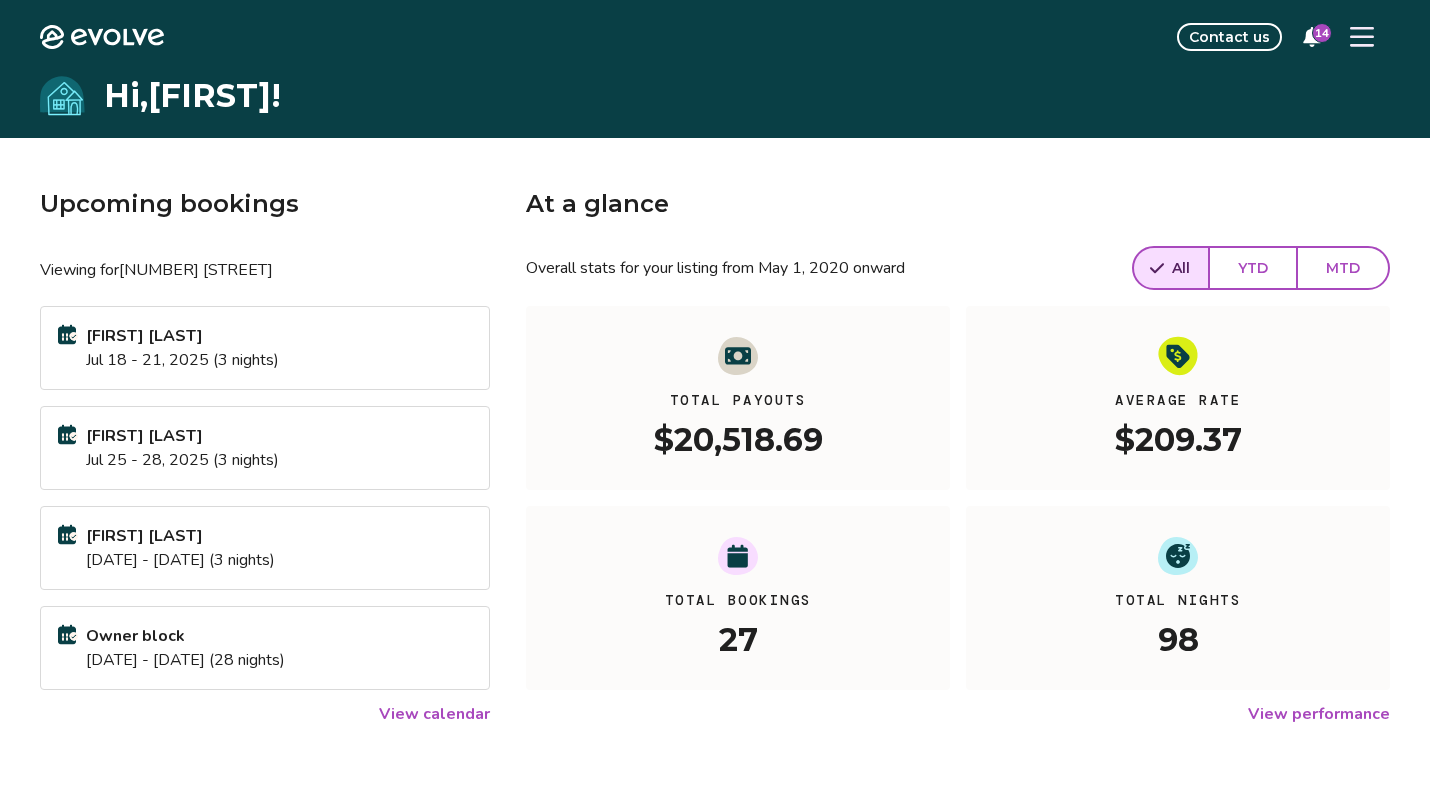 scroll, scrollTop: 236, scrollLeft: 0, axis: vertical 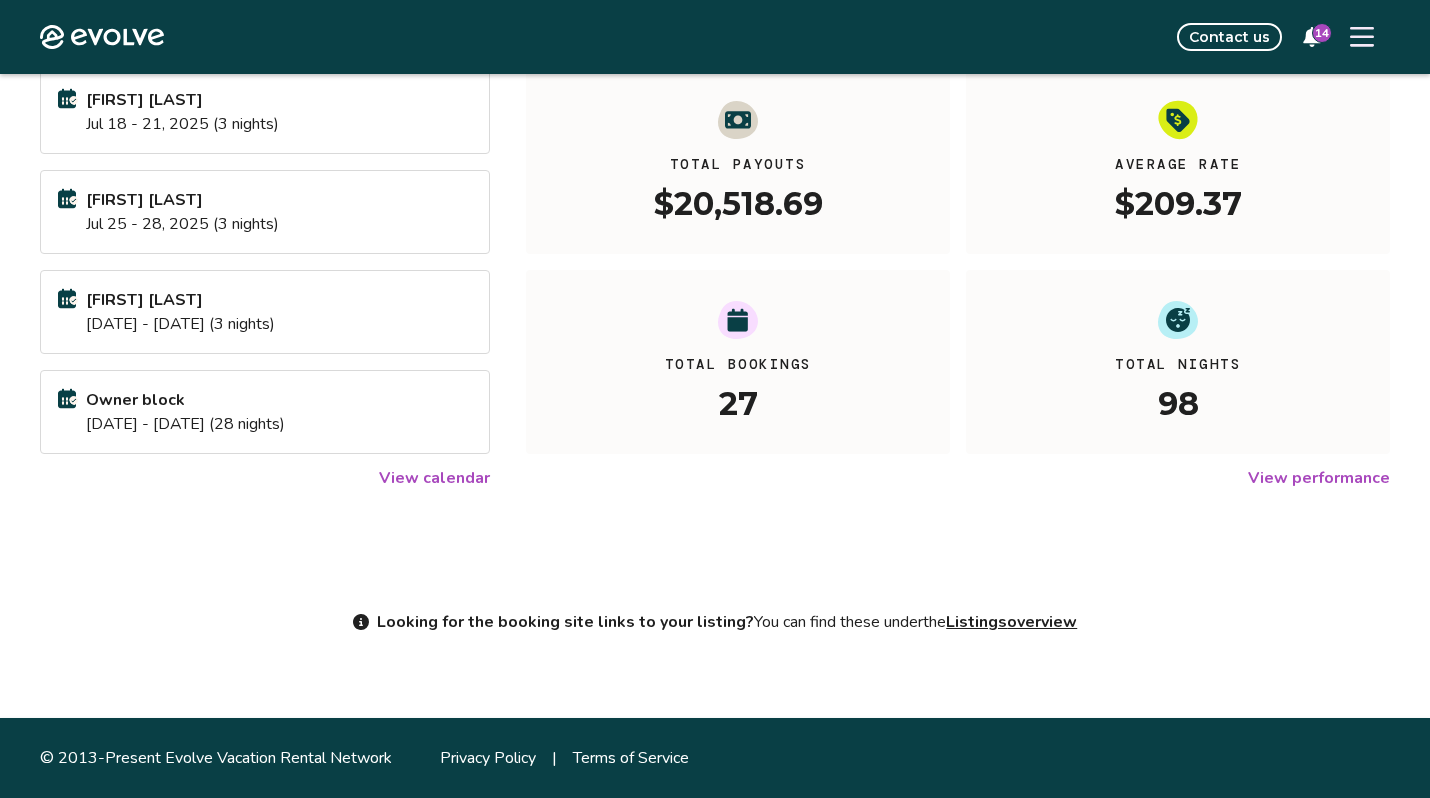 click on "View calendar" at bounding box center (434, 478) 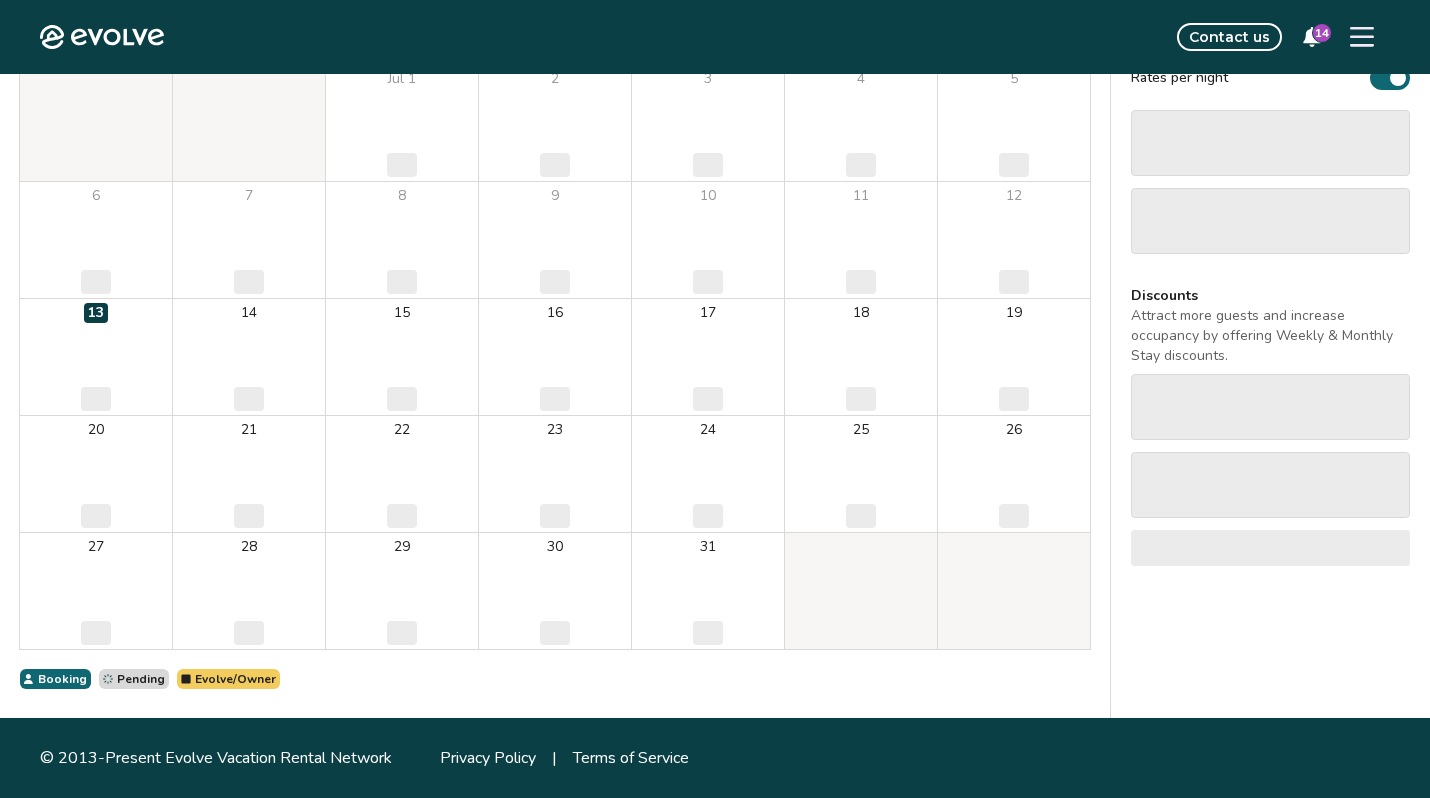 scroll, scrollTop: 0, scrollLeft: 0, axis: both 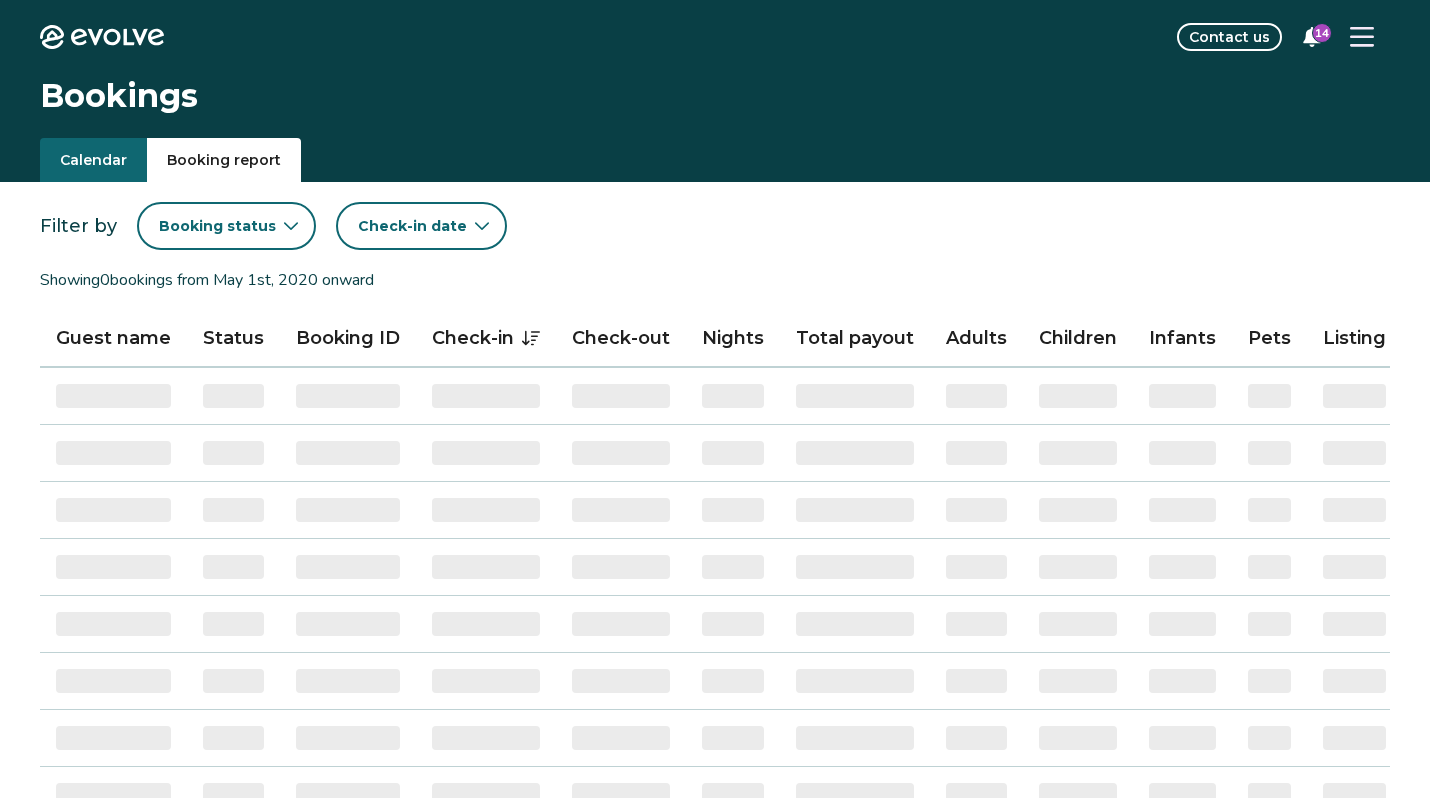 click on "Booking report" at bounding box center (224, 160) 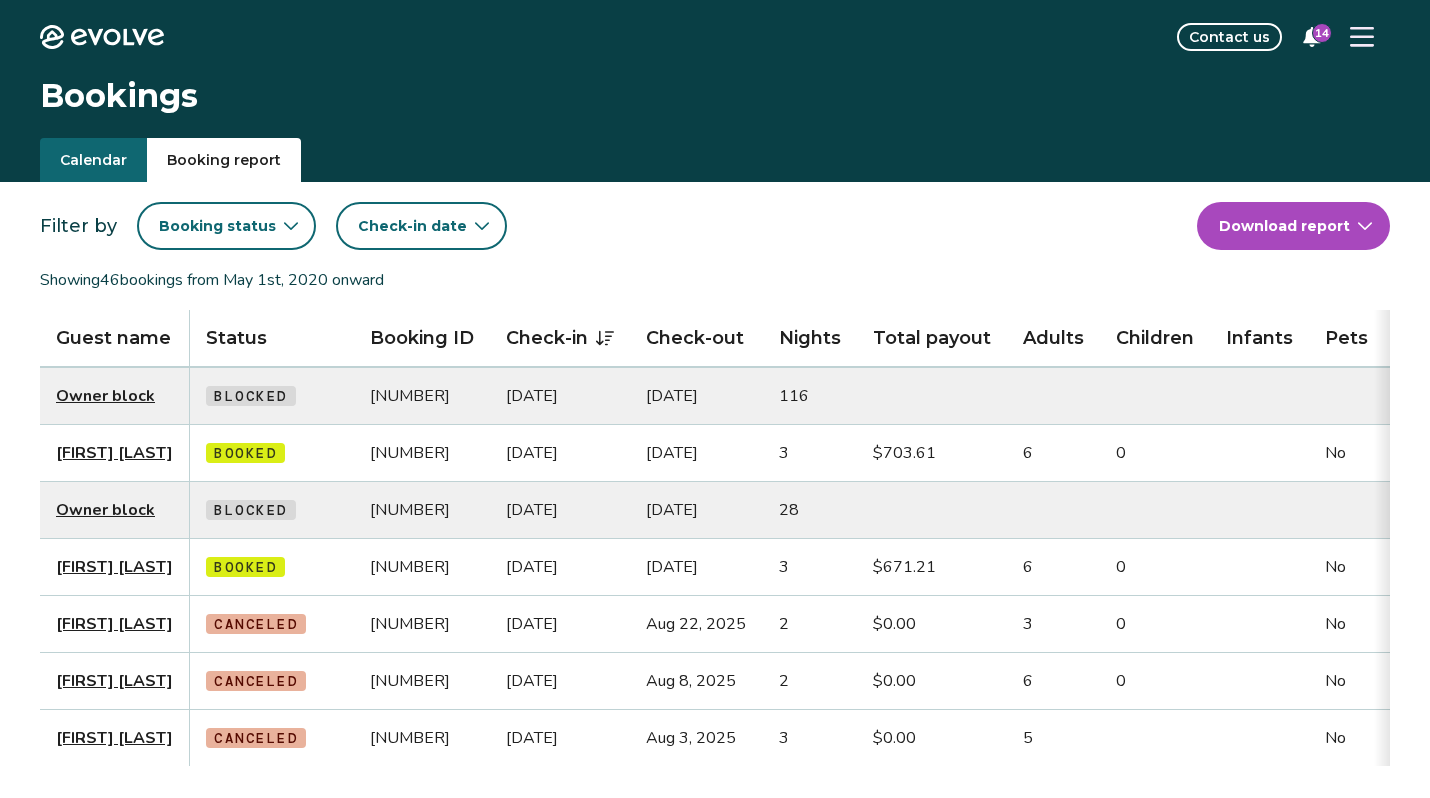 click on "Booking status" at bounding box center (226, 226) 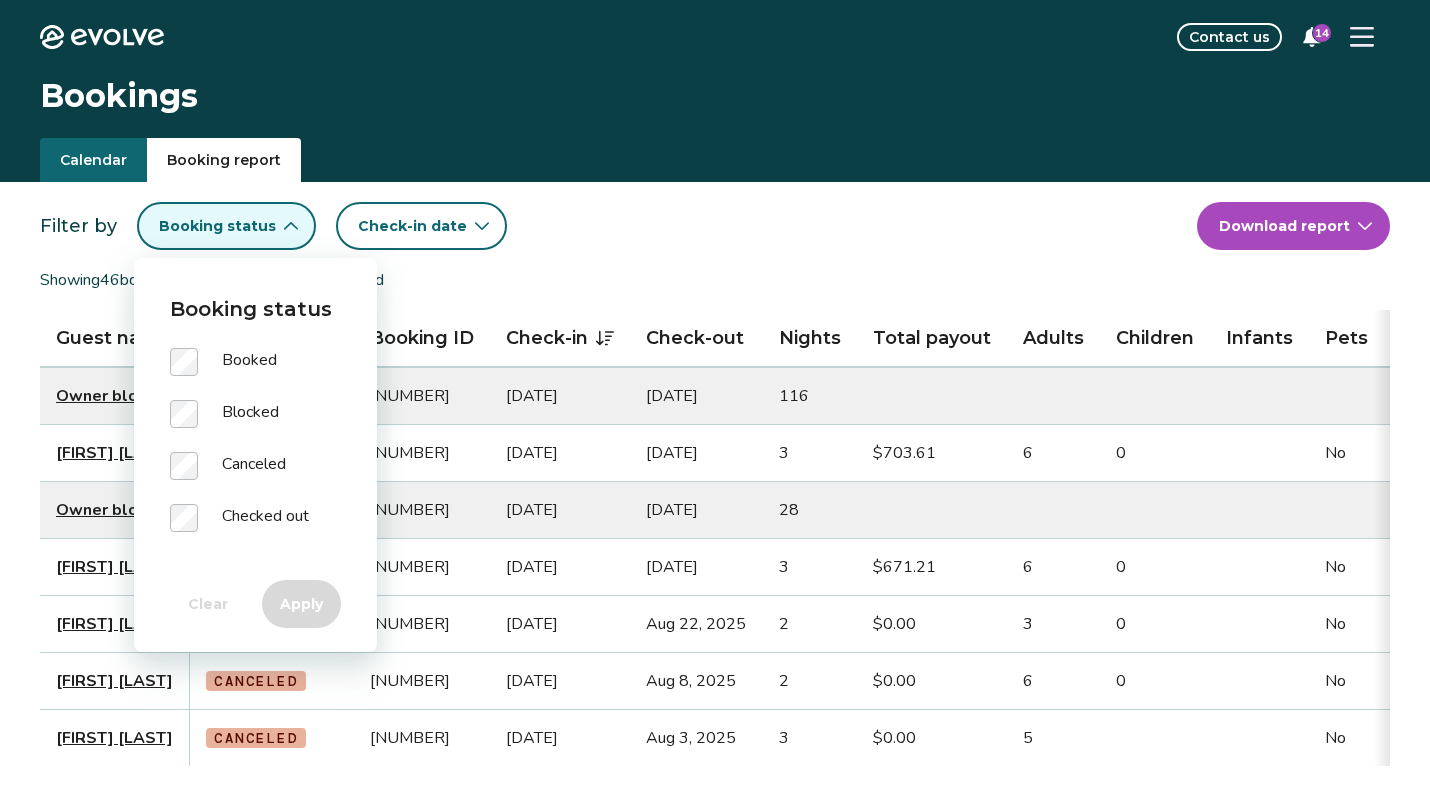 click on "Booking status" at bounding box center (255, 309) 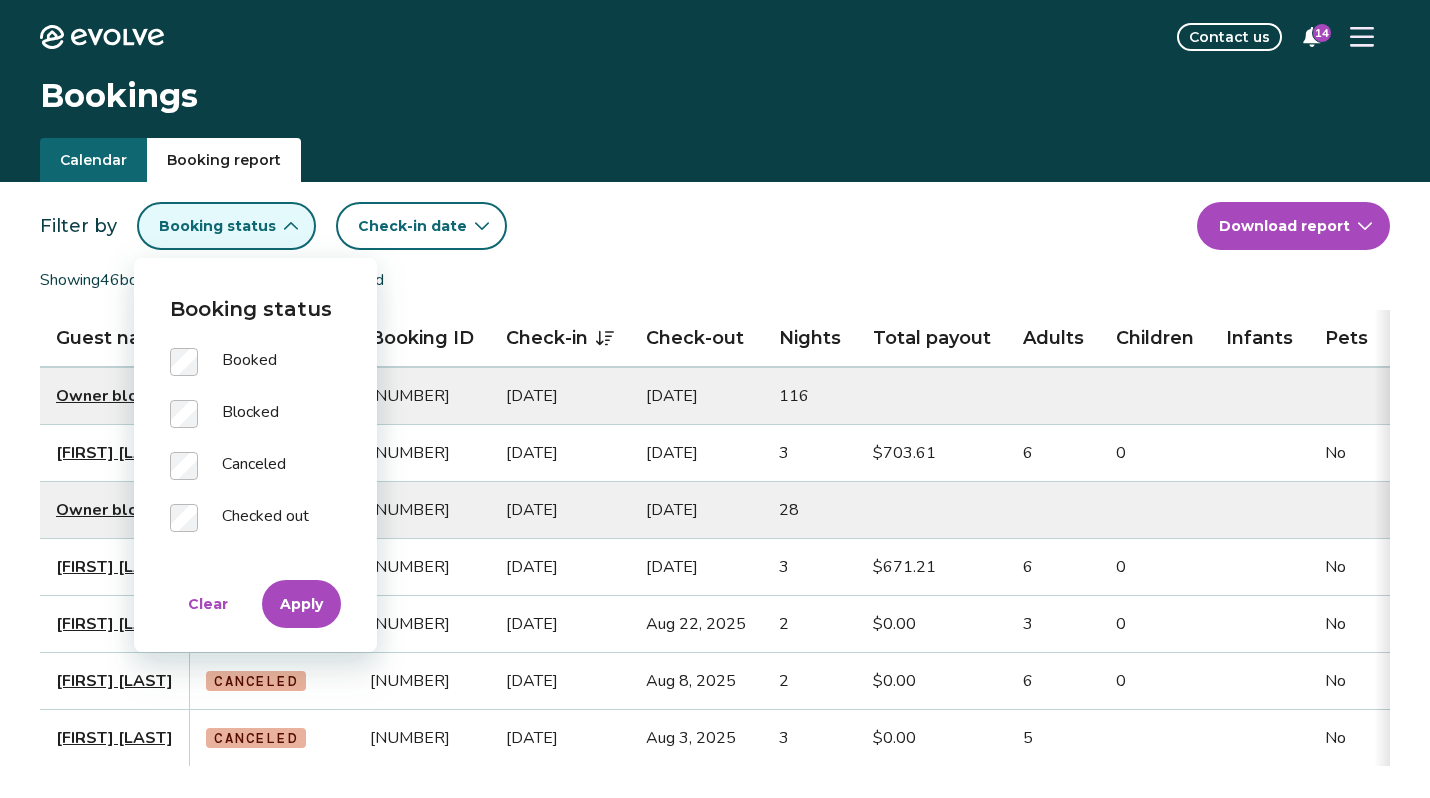 click on "Apply" at bounding box center [301, 604] 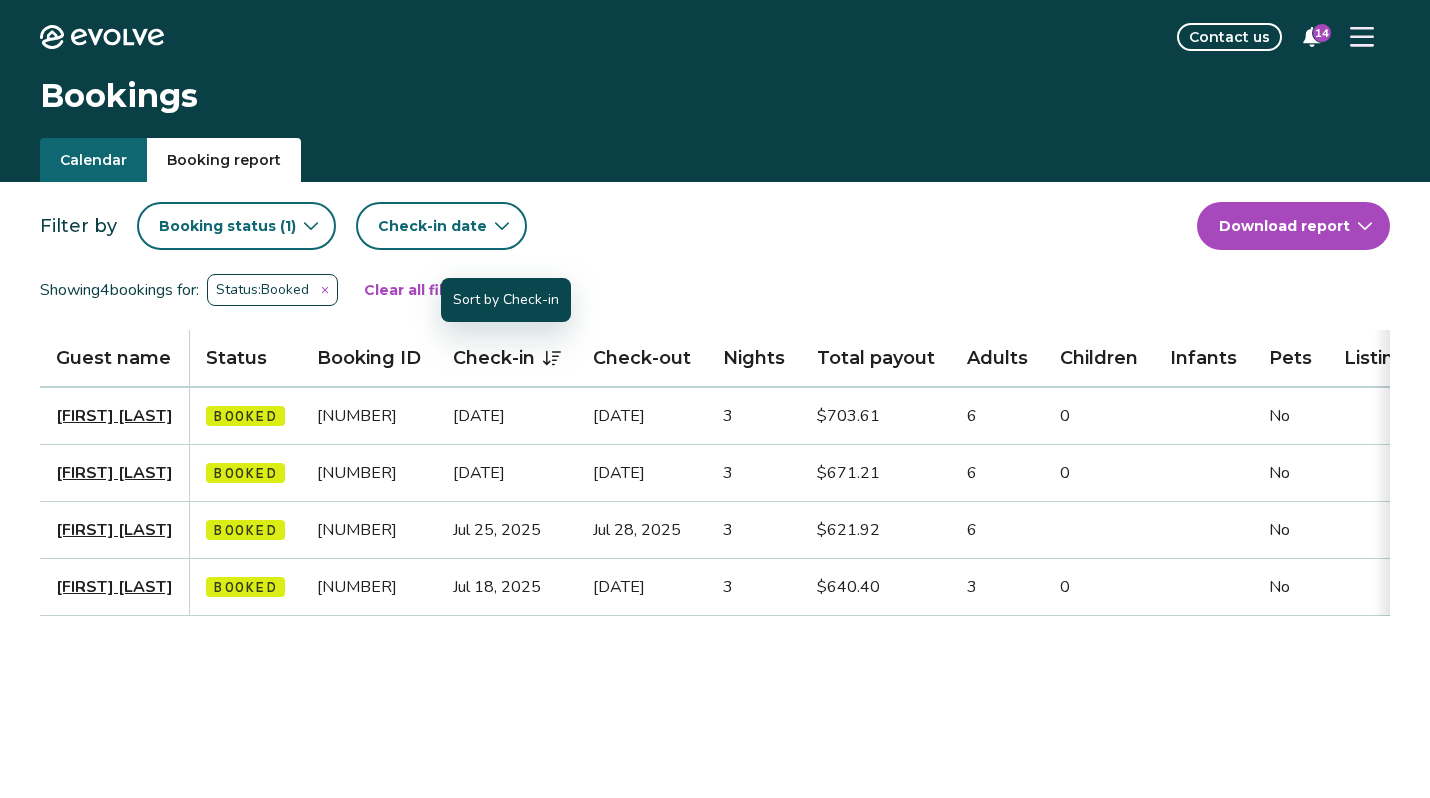 click on "Check-in" at bounding box center [507, 358] 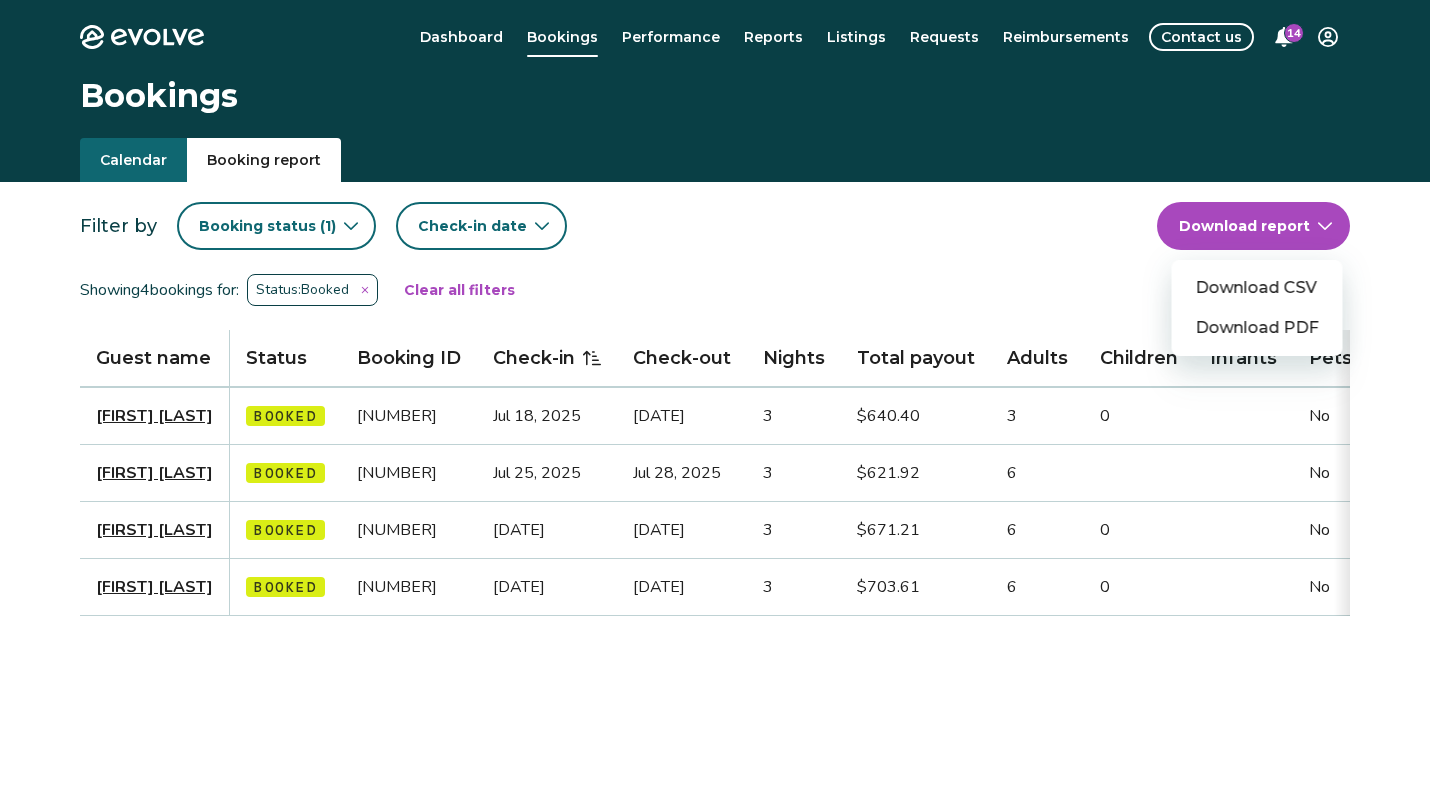 click on "Evolve Dashboard Bookings Performance Reports Listings Requests Reimbursements Contact us 14 Bookings Calendar Booking report Filter by Booking status ( 1 ) Check-in date Download   report Download CSV Download PDF Showing  4  bookings   for: Status:  Booked Clear all filters Guest name Status Booking ID Check-in Check-out Nights Total payout Adults Children Infants Pets Listing Guest email Guest phone Date booked Booking site [FIRST] [LAST] Booked [NUMBER] [DATE] [DATE] 3 $640.40 3 0 No [EMAIL] [PHONE] [DATE] VRBO [FIRST] [LAST] Booked [NUMBER] [DATE] [DATE] 3 $621.92 6 No [EMAIL] [PHONE] [DATE] Marriott [FIRST] [LAST] Booked [NUMBER] [DATE] [DATE] 3 $671.21 6 0 No [EMAIL] [PHONE] [DATE] Booking.com [FIRST] [LAST] Booked [NUMBER] [DATE] [DATE] 3 $703.61 6 0 No [EMAIL] [PHONE] [DATE] VRBO © 2013-Present Evolve Vacation Rental Network Privacy Policy |" at bounding box center [722, 517] 